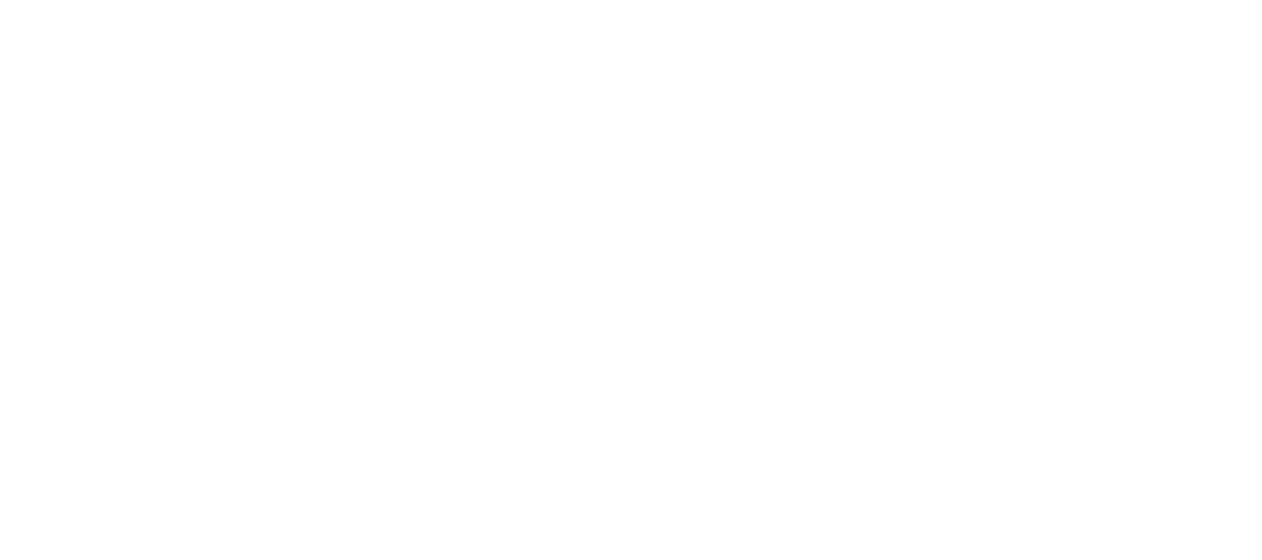 scroll, scrollTop: 0, scrollLeft: 0, axis: both 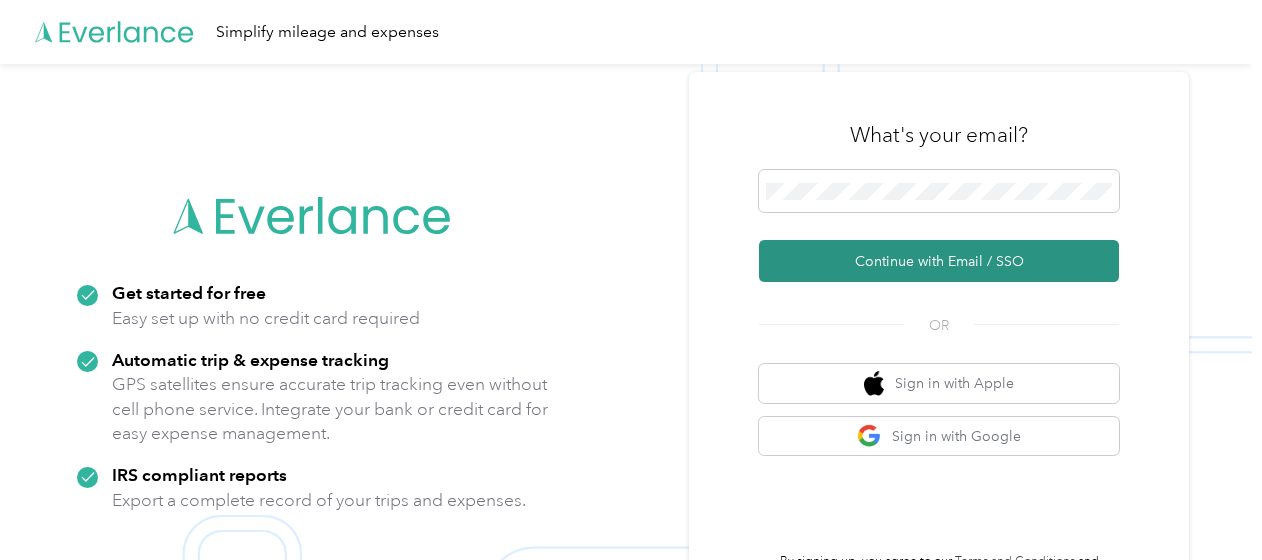 click on "Continue with Email / SSO" at bounding box center (939, 261) 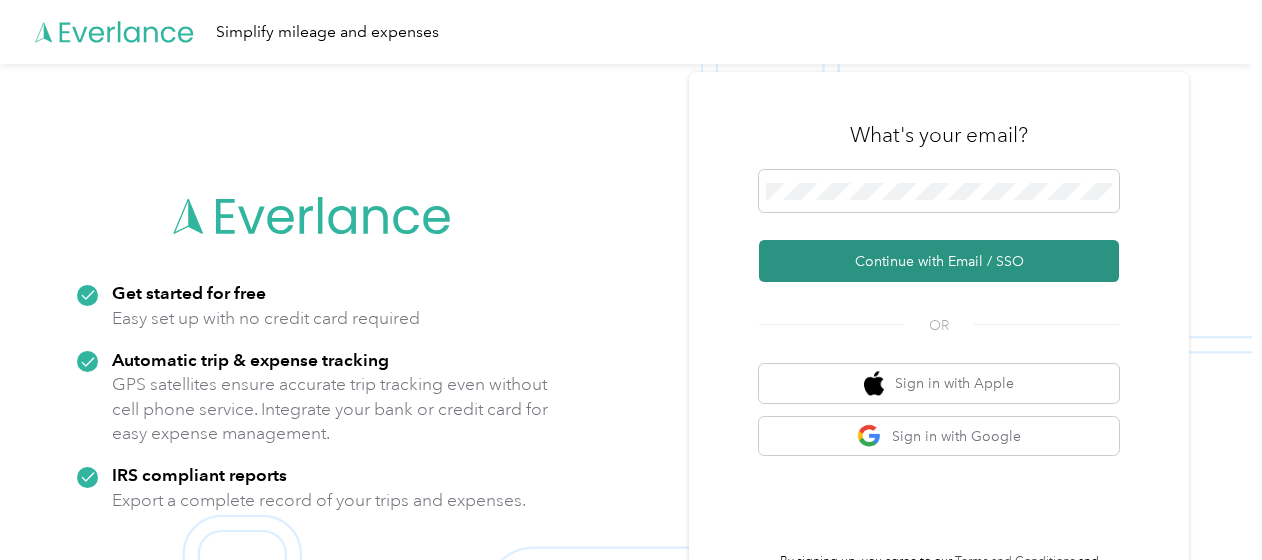 click on "Continue with Email / SSO" at bounding box center [939, 261] 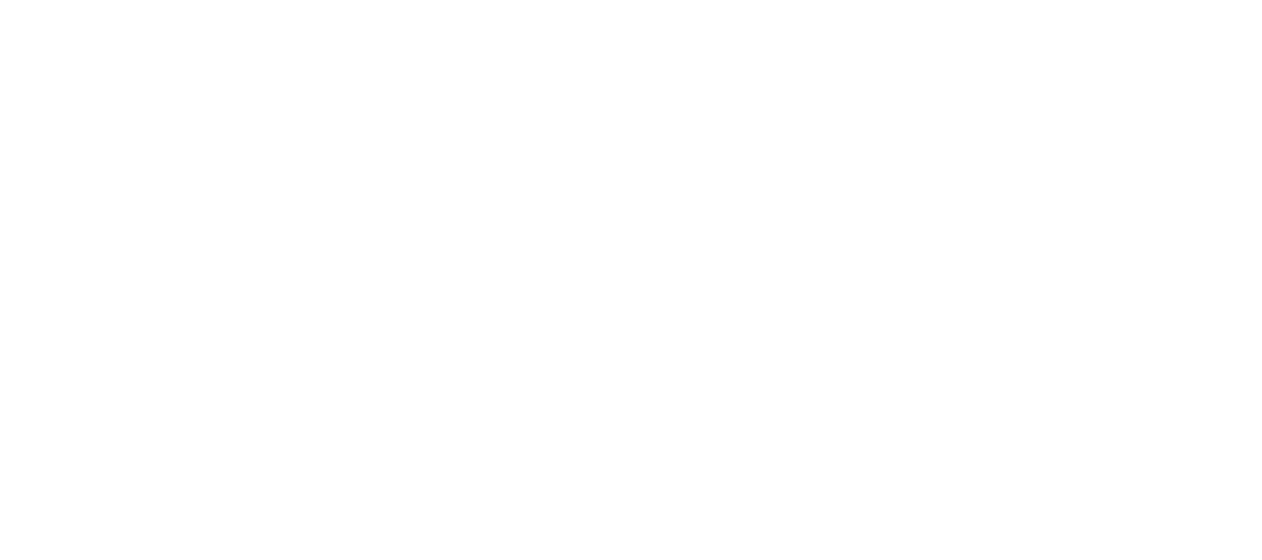 scroll, scrollTop: 0, scrollLeft: 0, axis: both 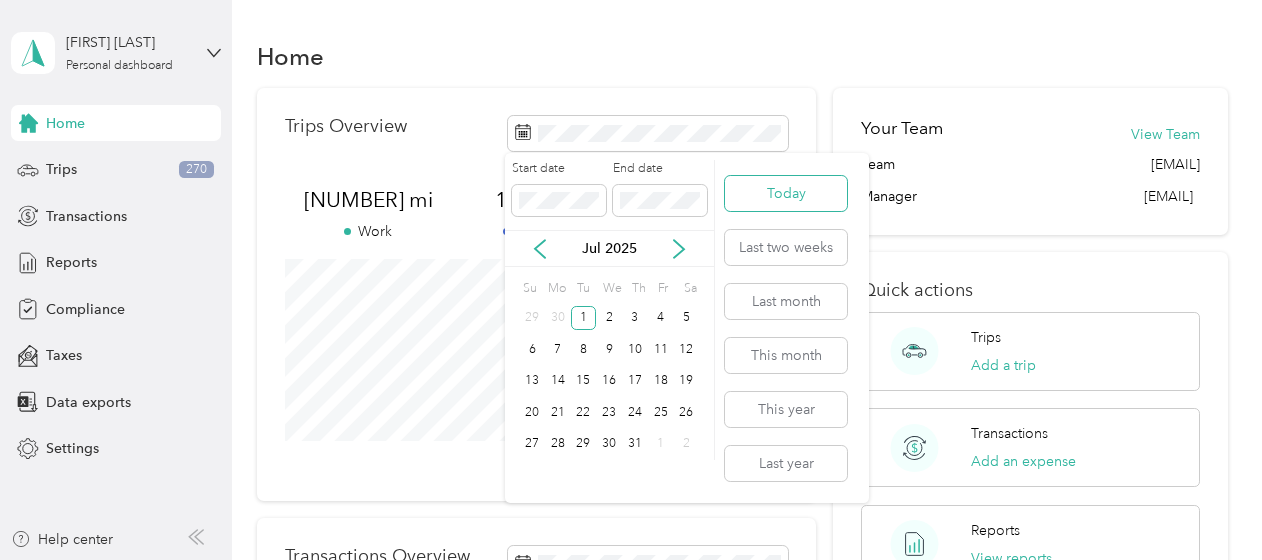 click on "Today" at bounding box center [786, 193] 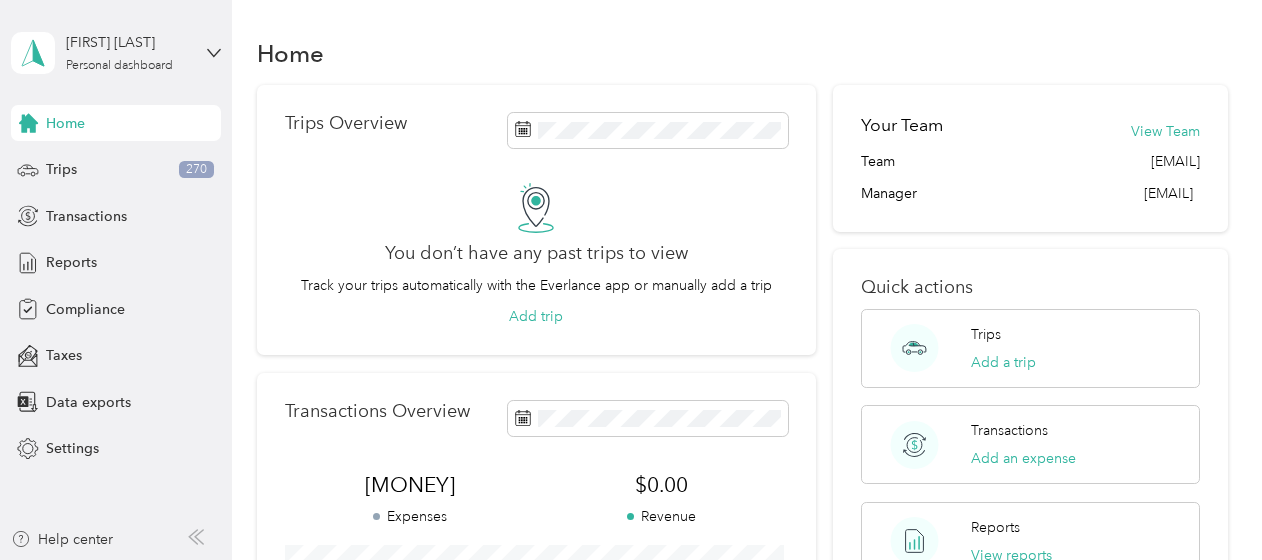 scroll, scrollTop: 0, scrollLeft: 0, axis: both 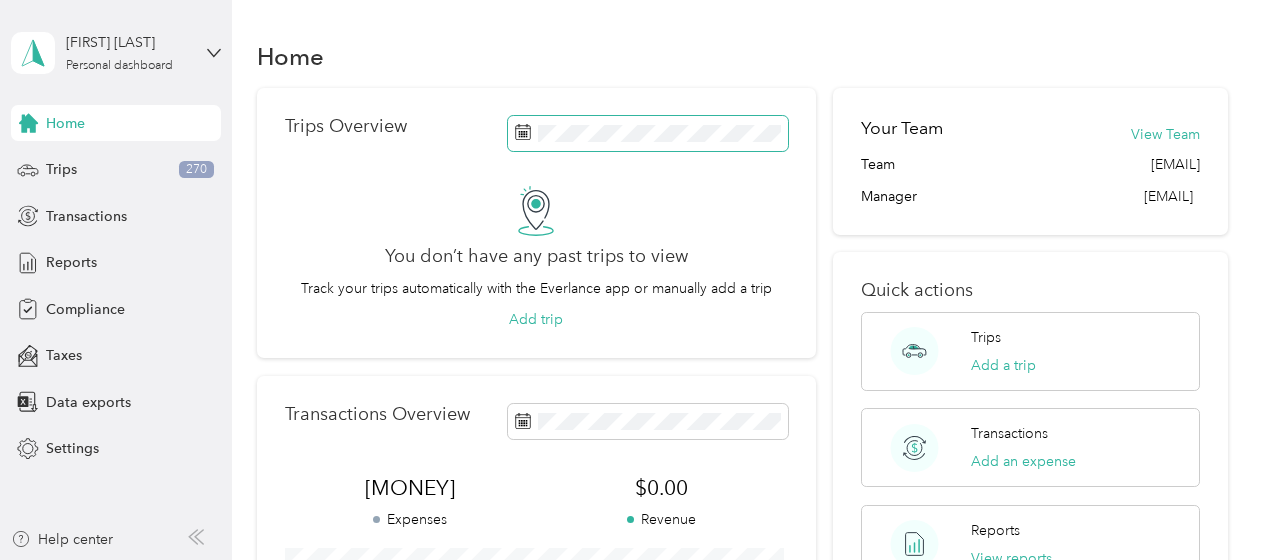 click at bounding box center (648, 133) 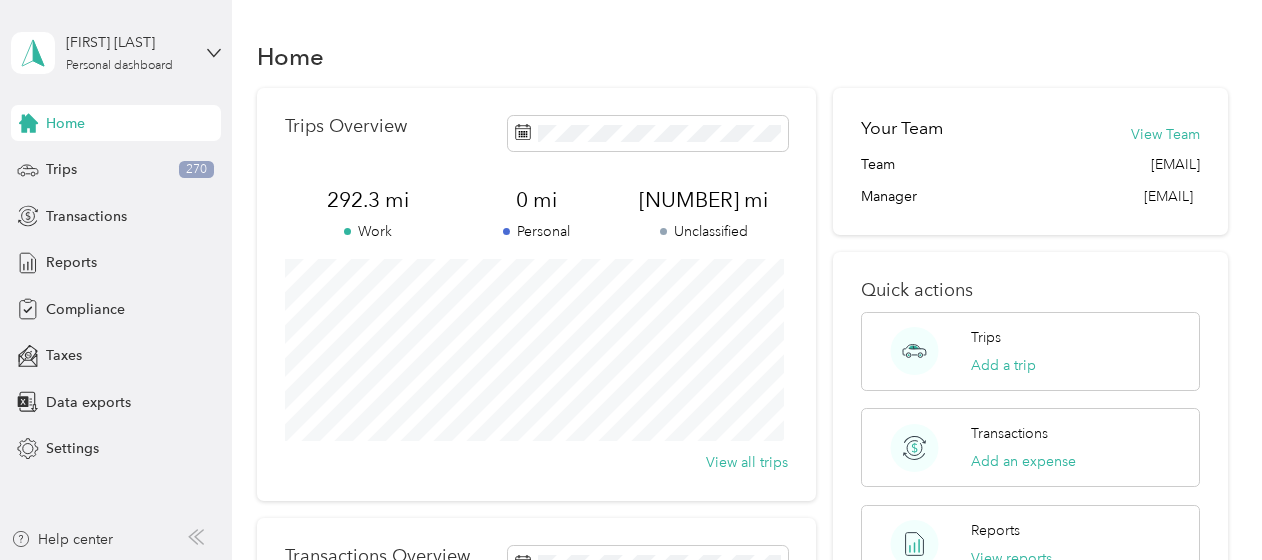 click on "View all trips" at bounding box center [536, 462] 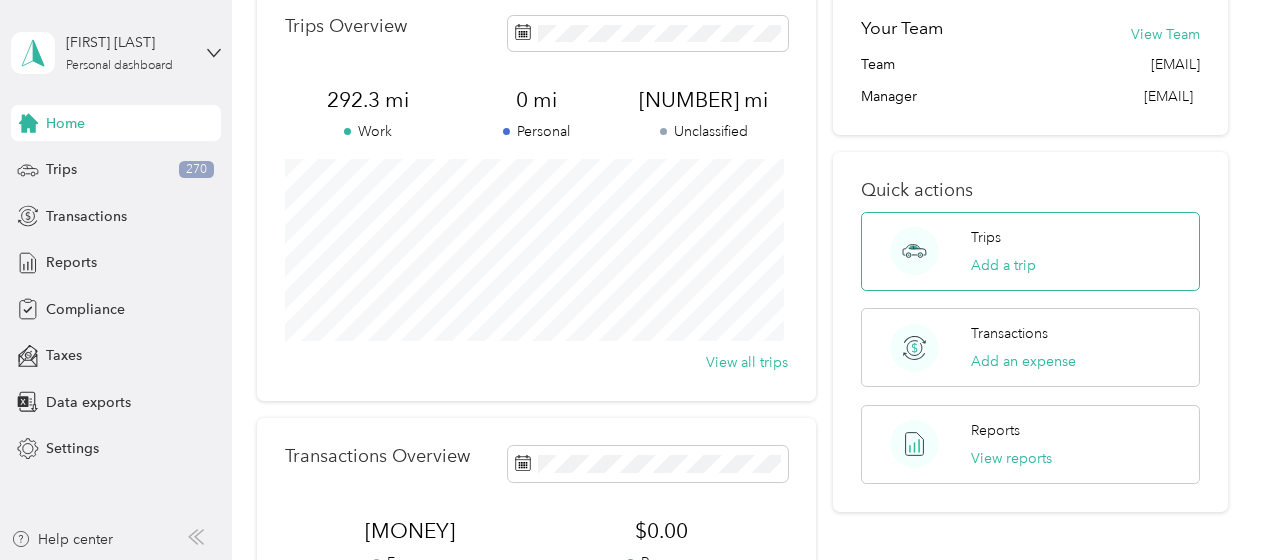scroll, scrollTop: 0, scrollLeft: 0, axis: both 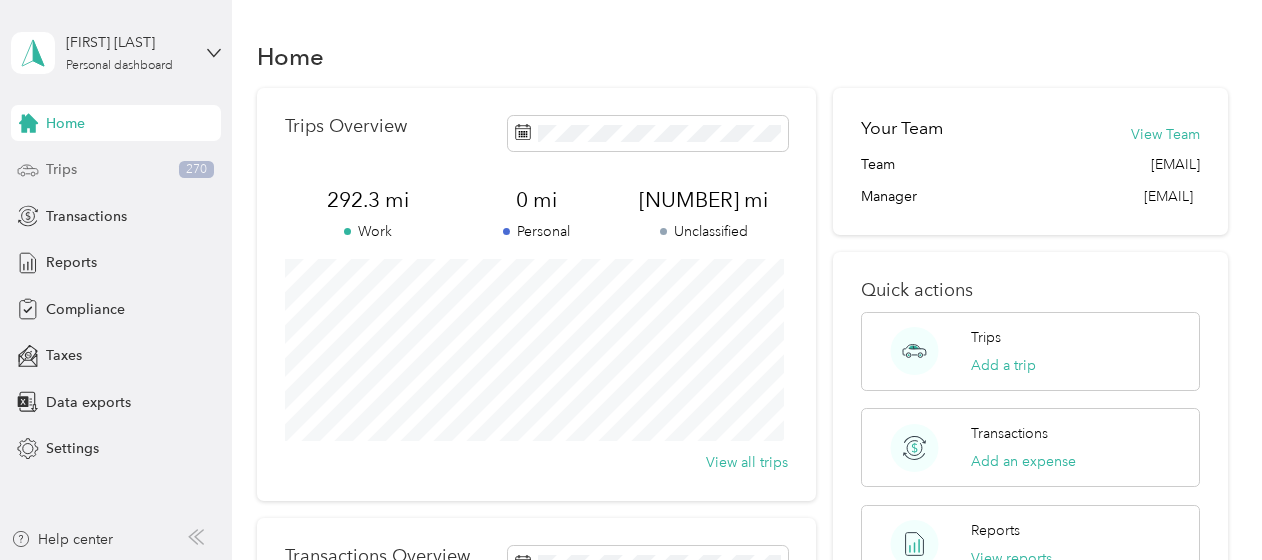 click on "Trips" at bounding box center (61, 169) 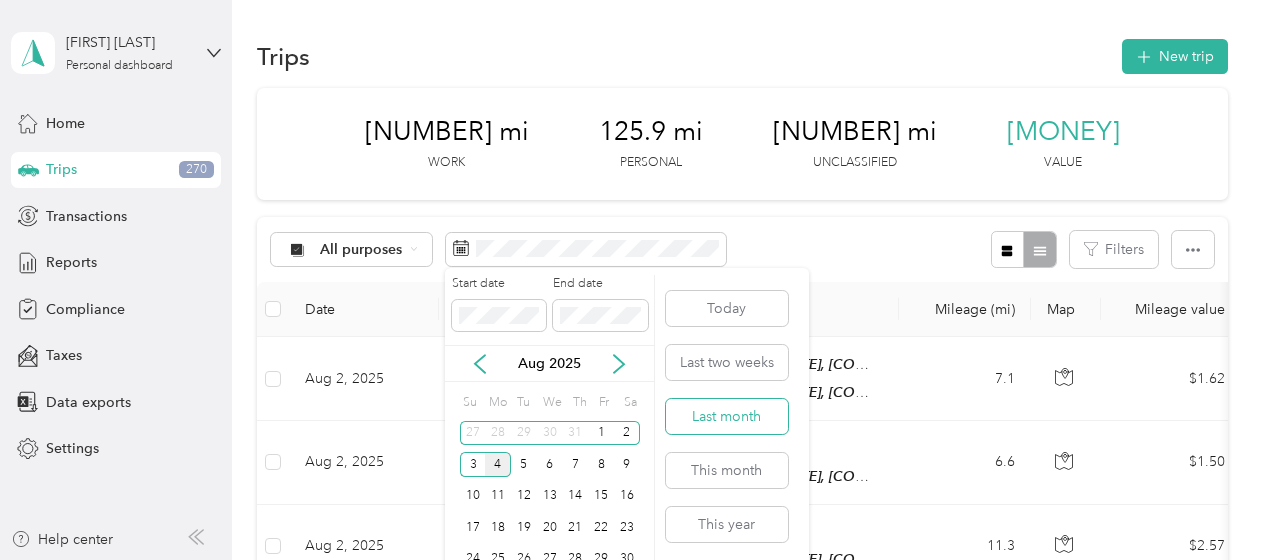 click on "Last month" at bounding box center [727, 416] 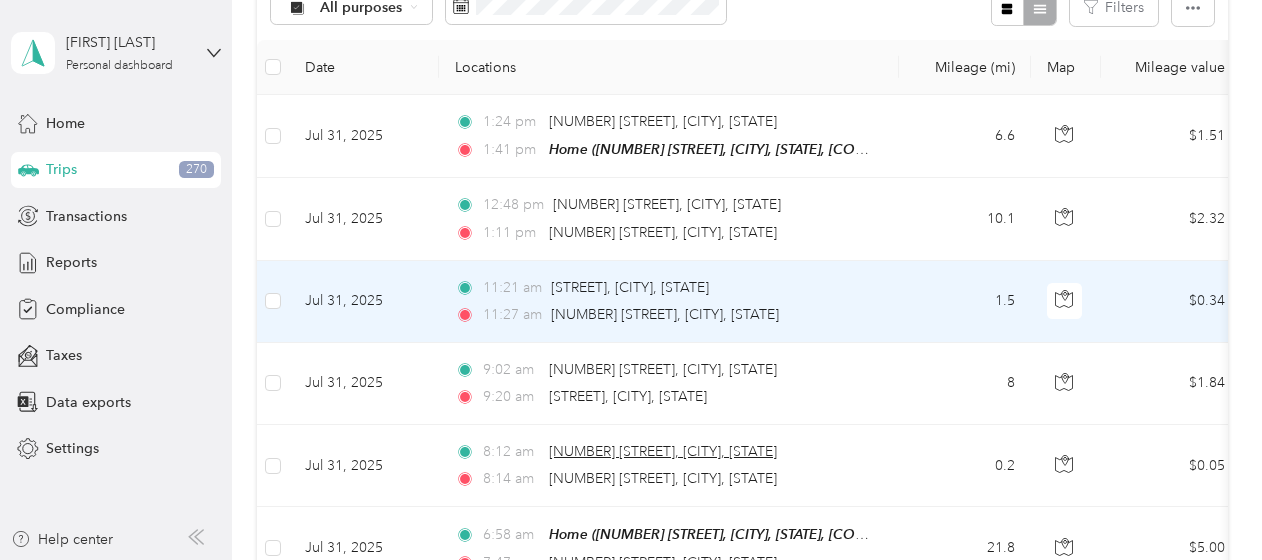 scroll, scrollTop: 0, scrollLeft: 0, axis: both 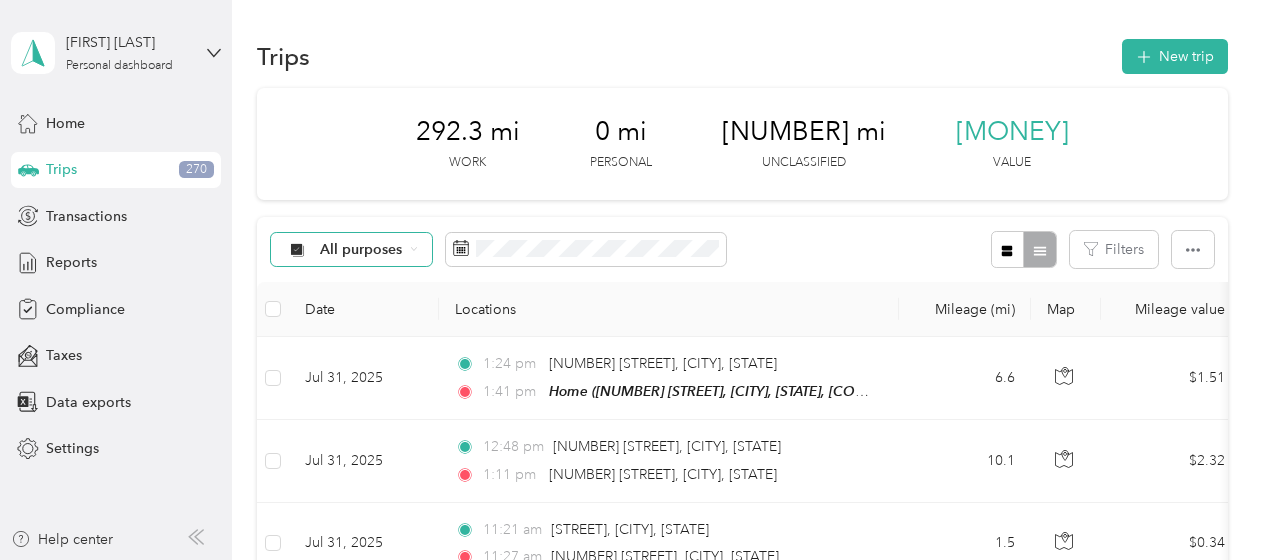 click on "All purposes" at bounding box center (352, 250) 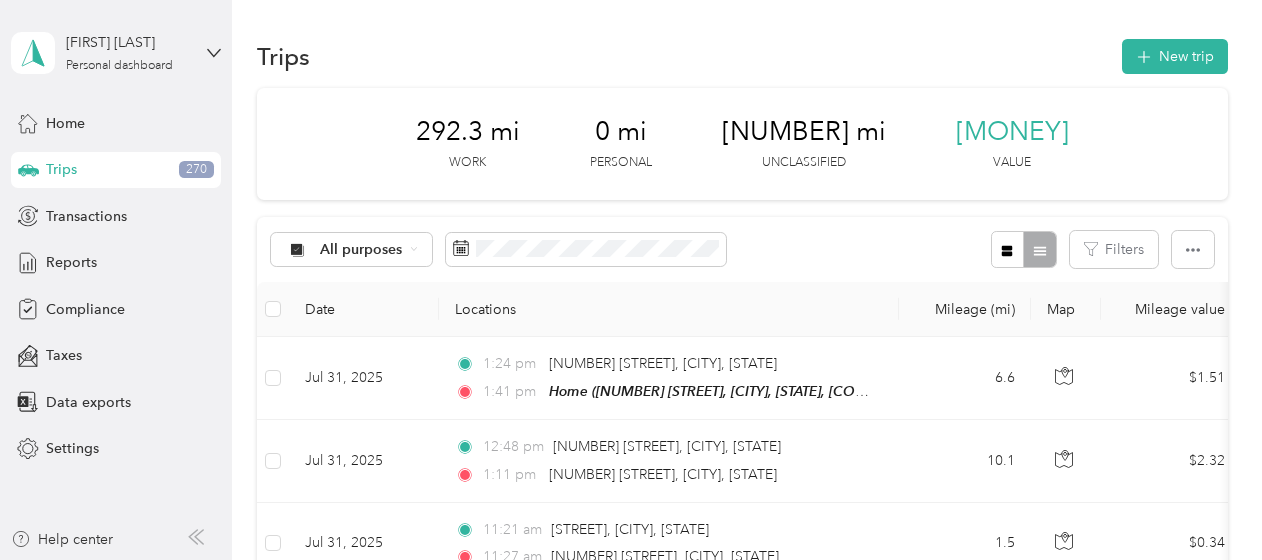 click on "Phoenix Contact" at bounding box center [375, 353] 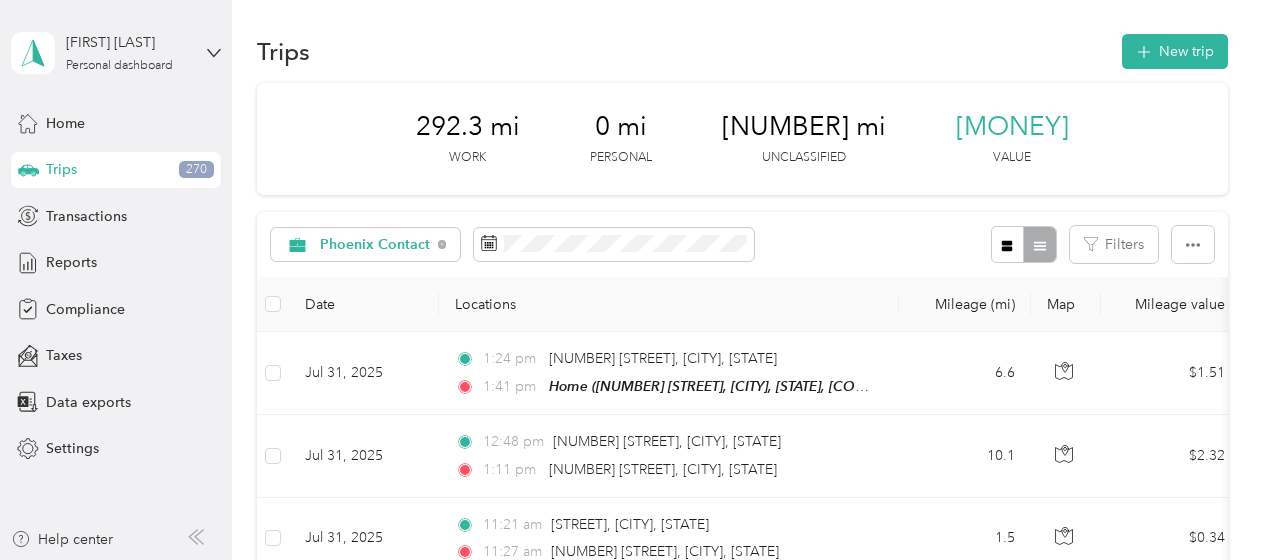 scroll, scrollTop: 0, scrollLeft: 0, axis: both 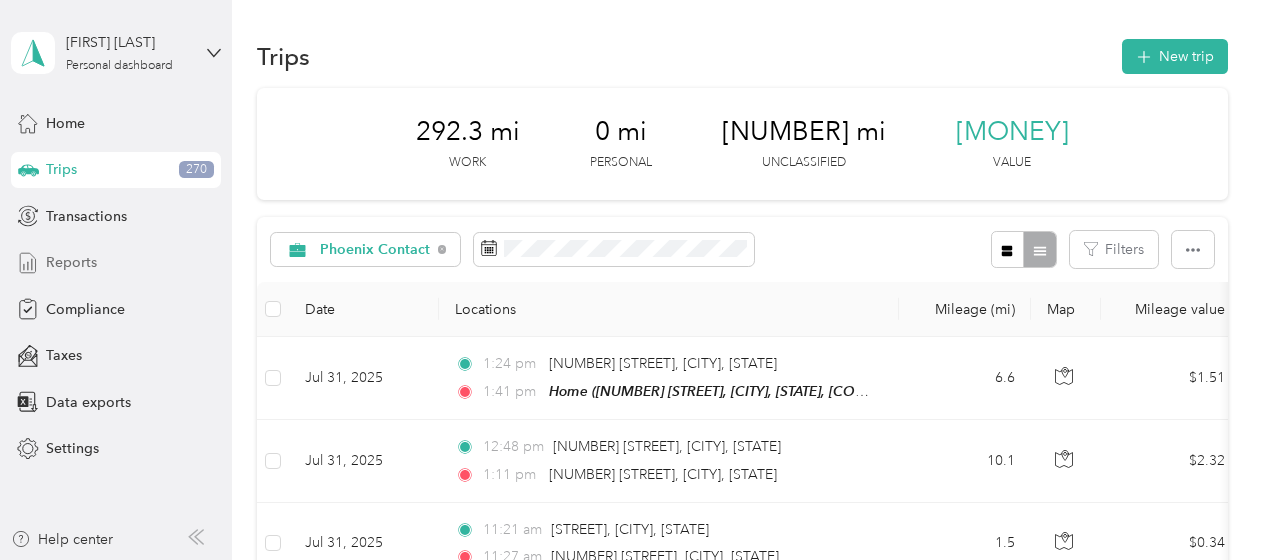 click on "Reports" at bounding box center (71, 262) 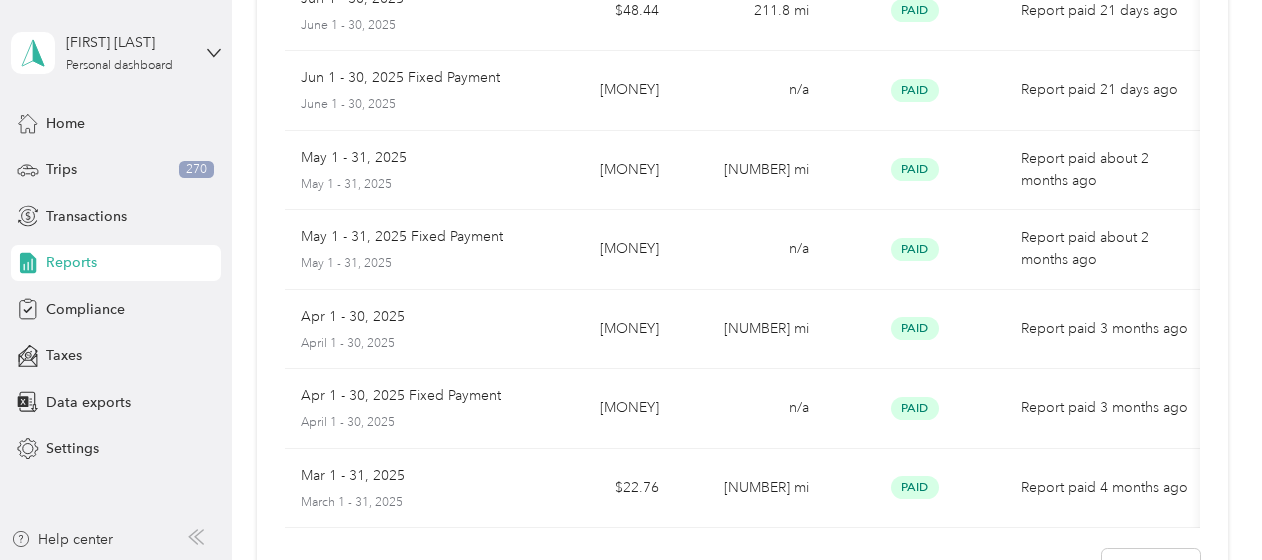 scroll, scrollTop: 0, scrollLeft: 0, axis: both 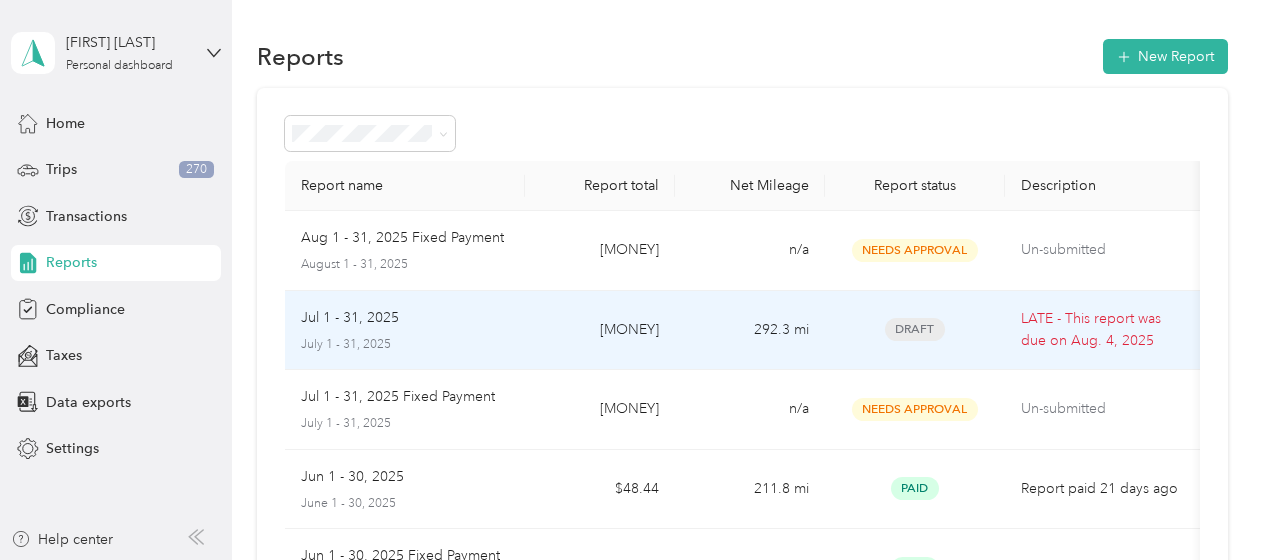 click on "July 1 - 31, 2025" at bounding box center [405, 345] 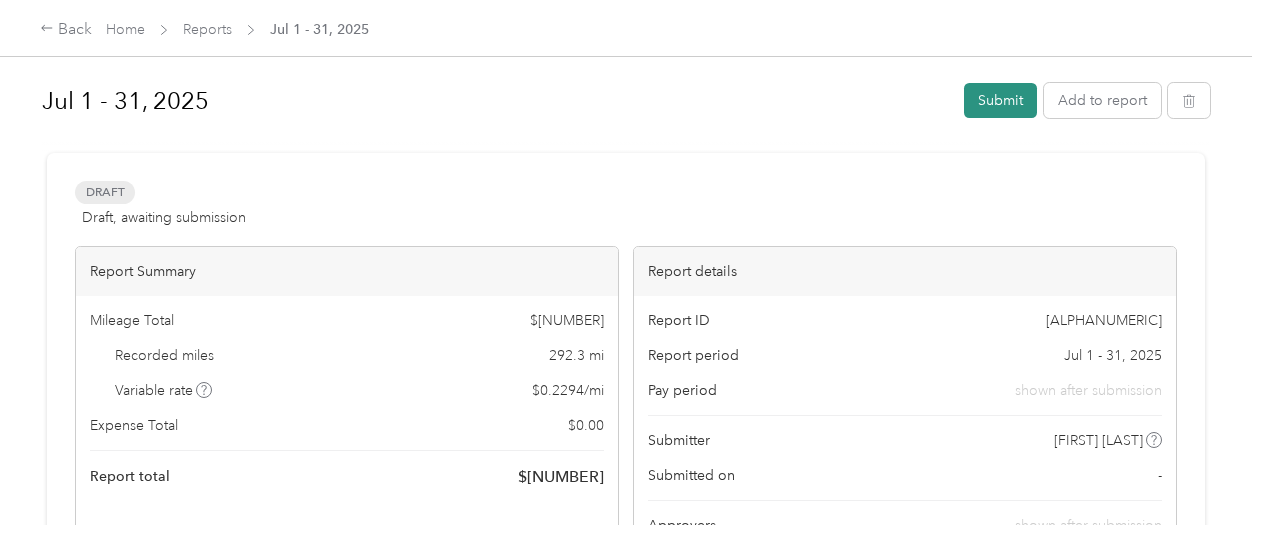 click on "Submit" at bounding box center [1000, 100] 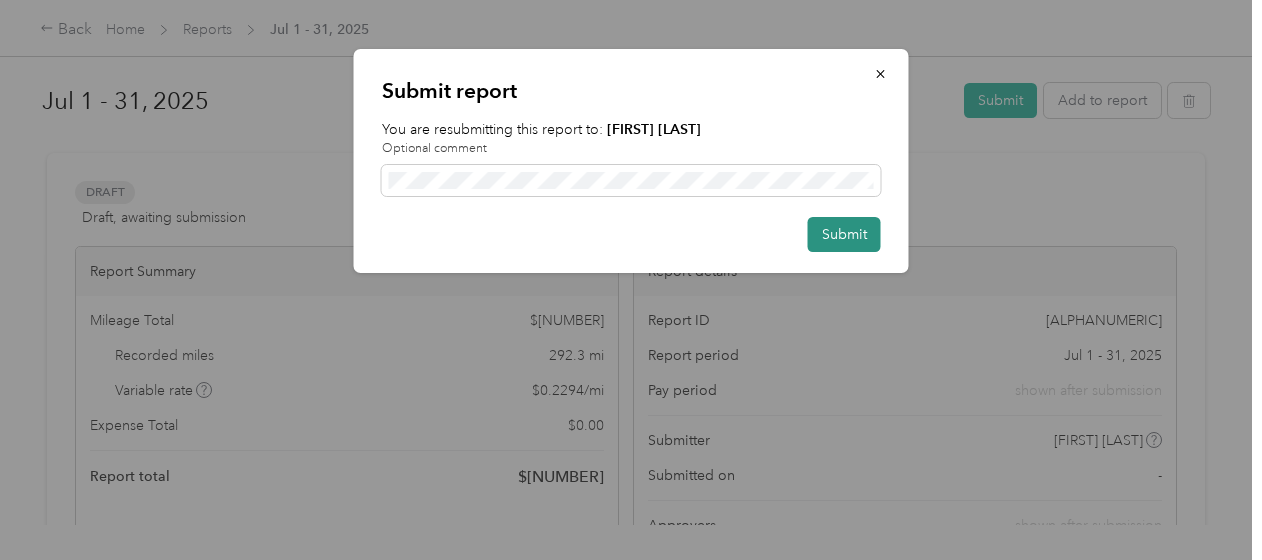 click on "Submit" at bounding box center [844, 234] 